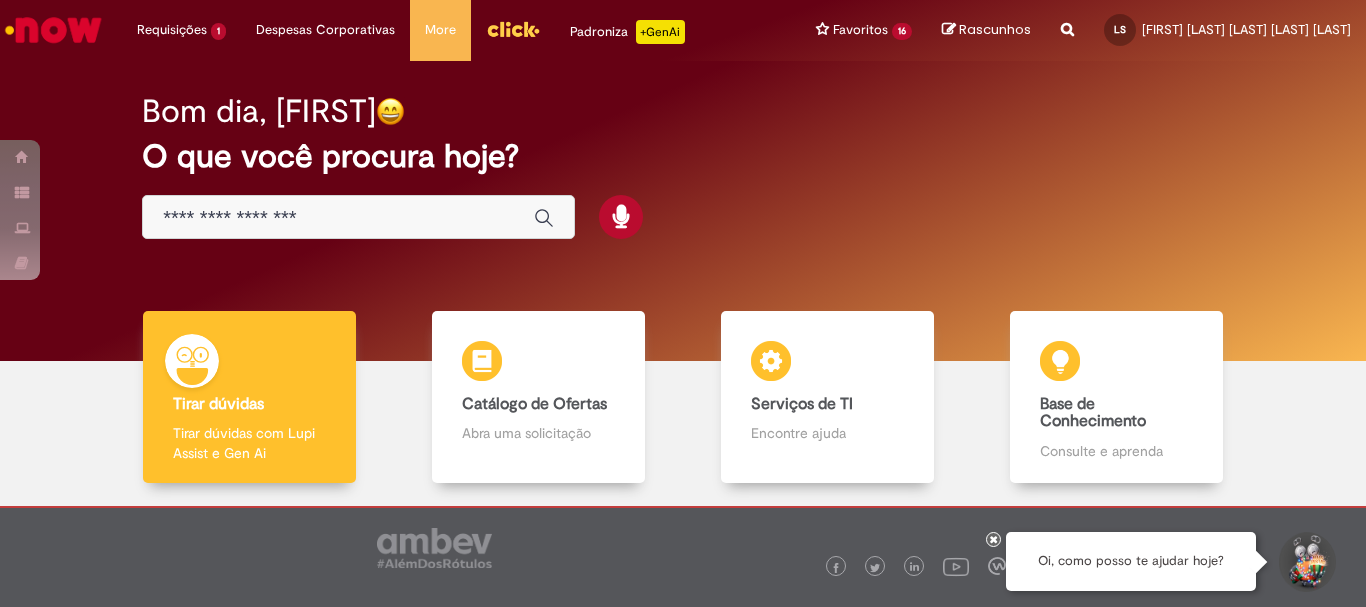 scroll, scrollTop: 0, scrollLeft: 0, axis: both 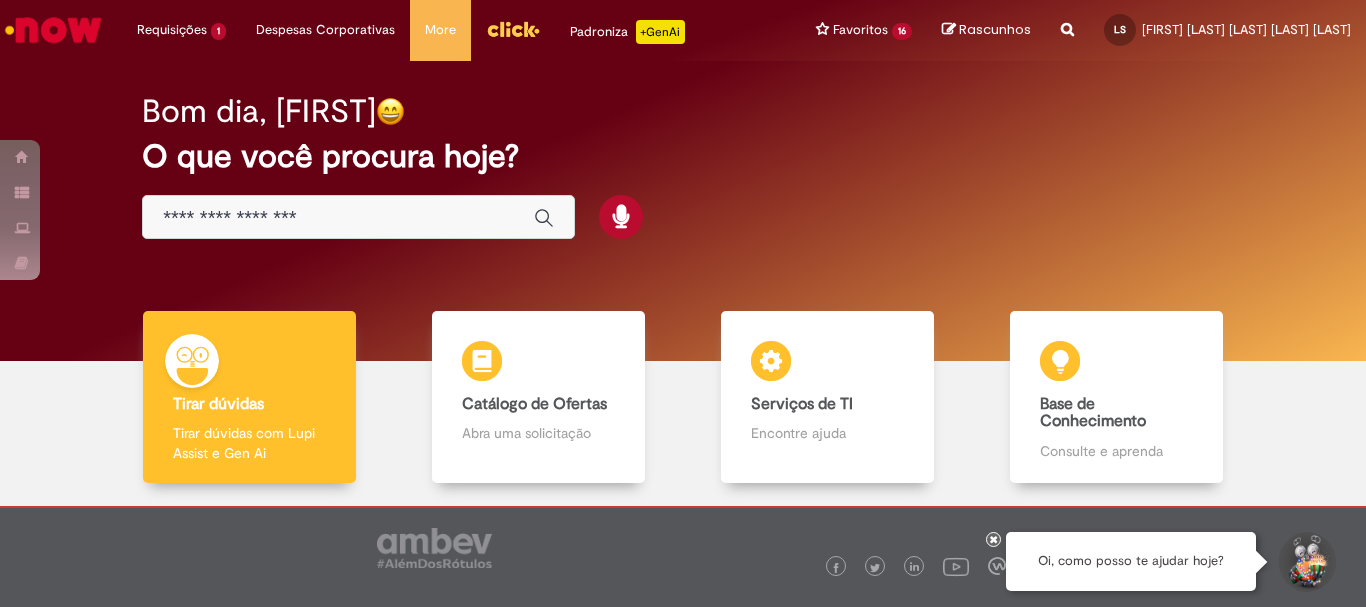 click at bounding box center [358, 217] 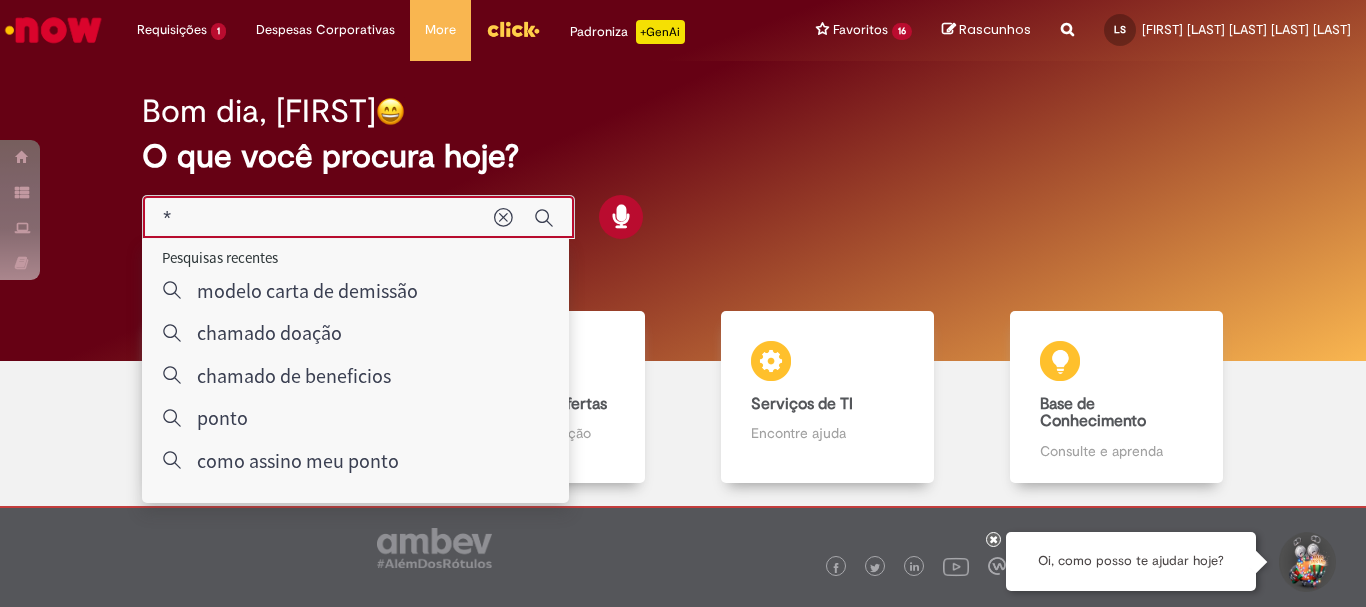 type on "**" 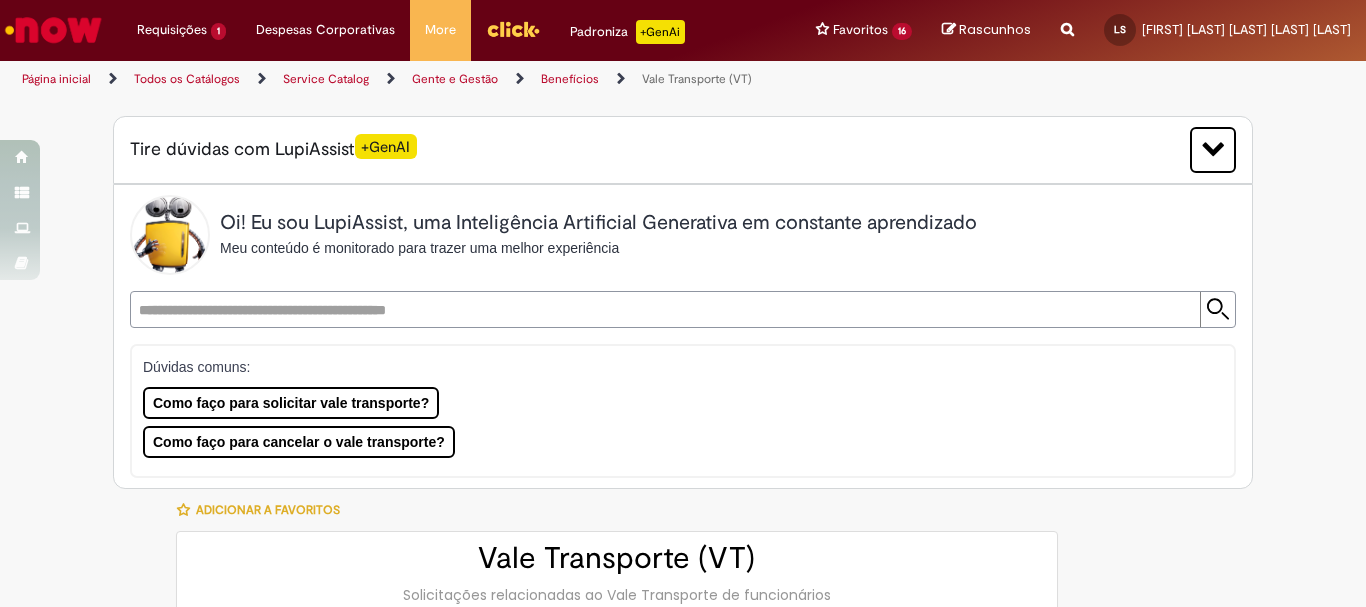 type on "********" 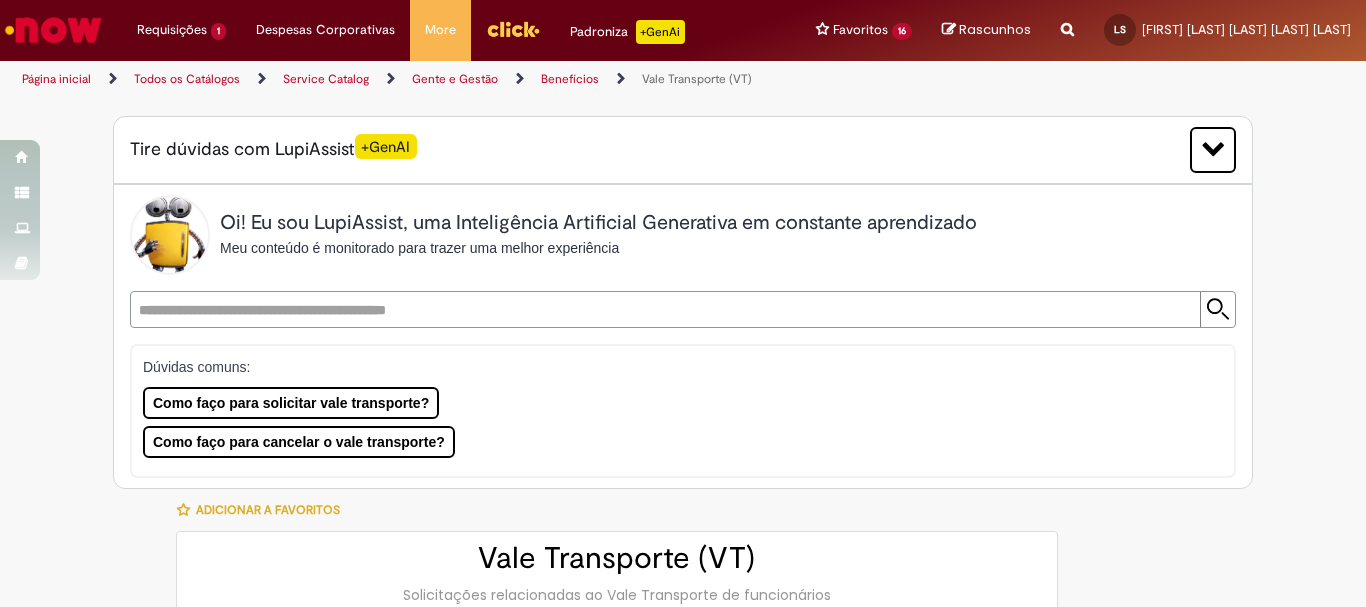 type on "**********" 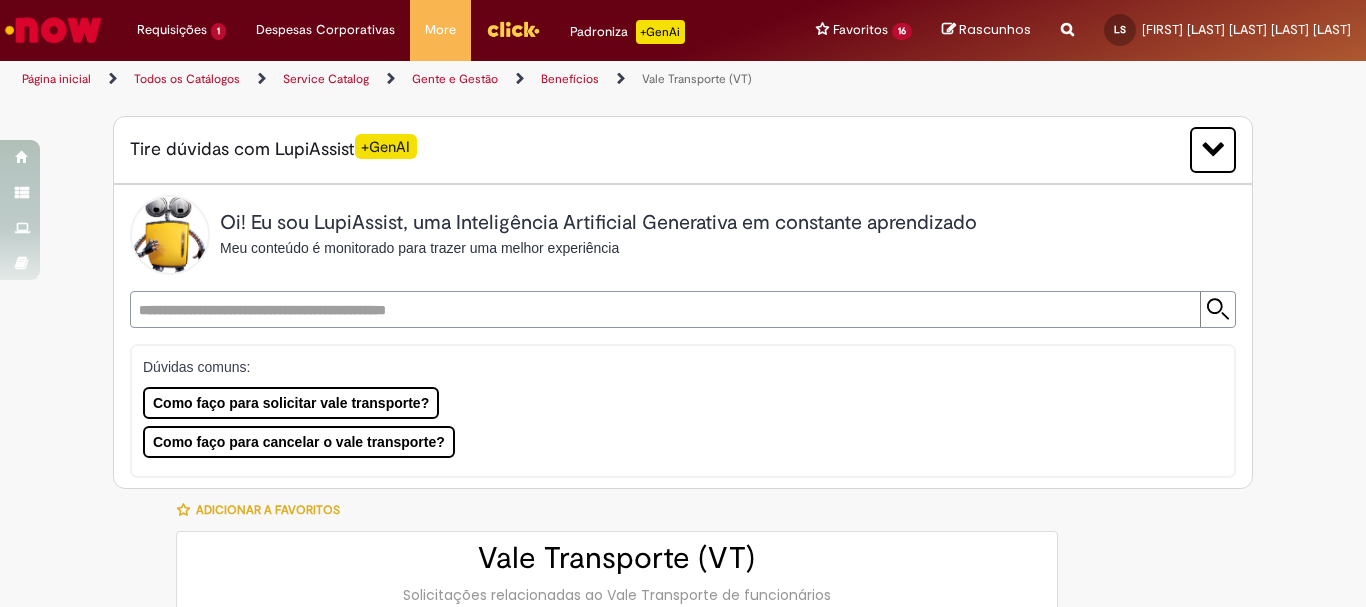 type on "**********" 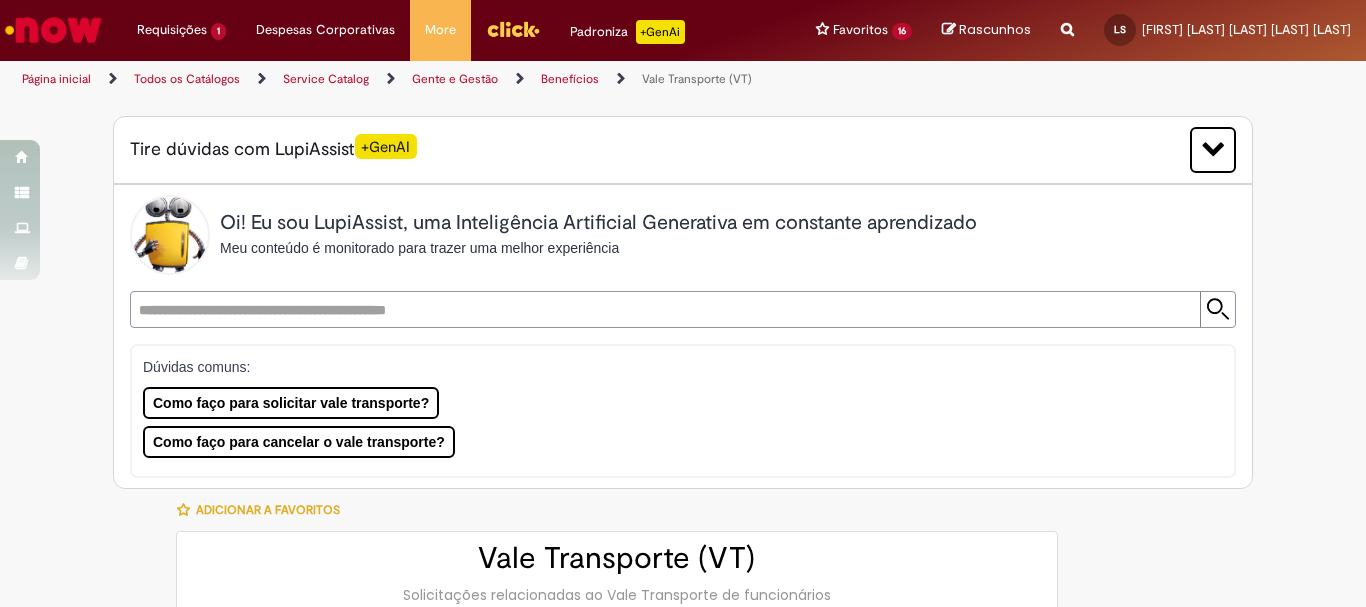 type on "**********" 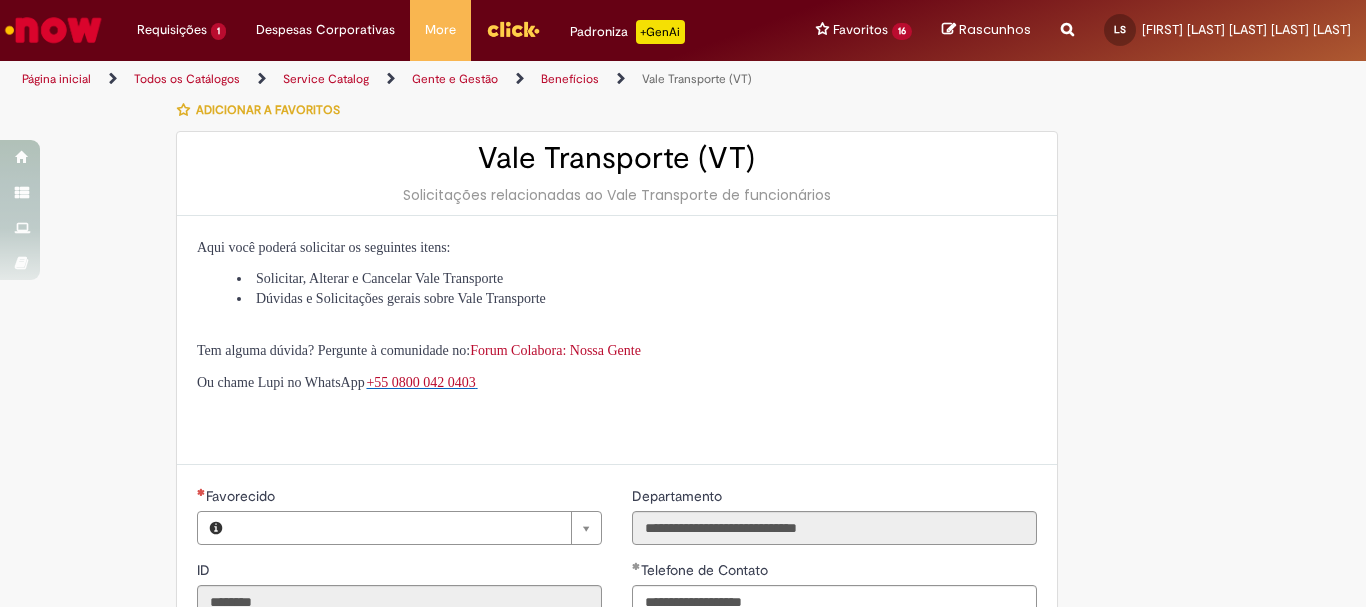type on "**********" 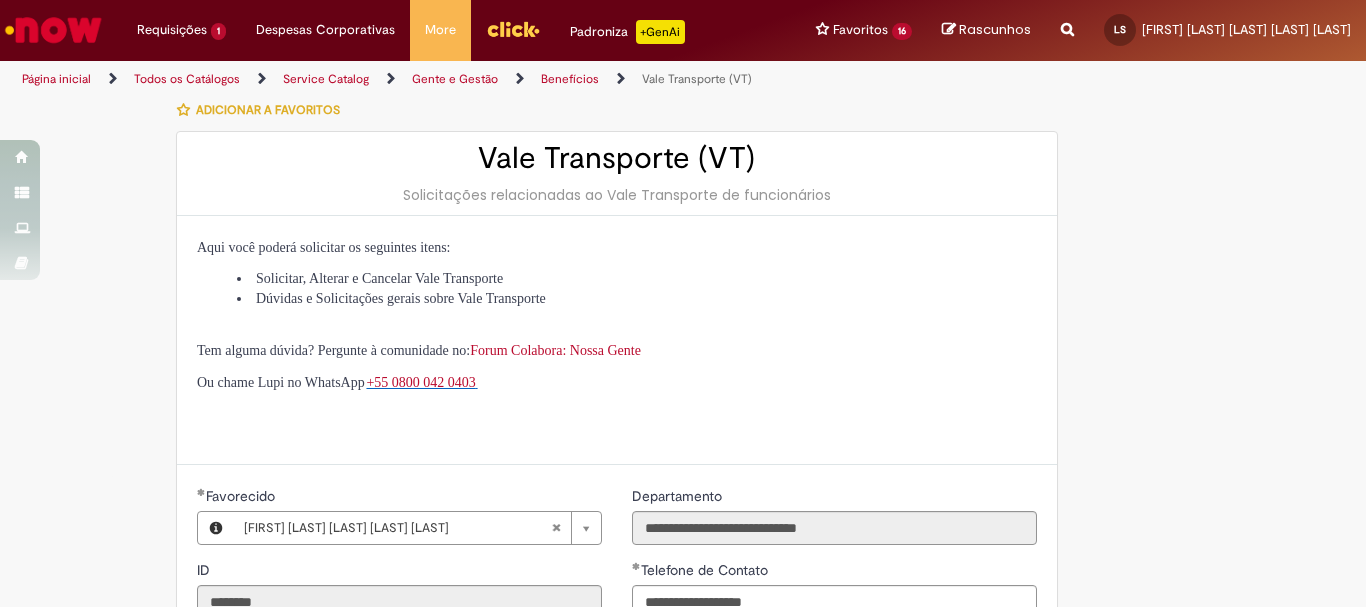 scroll, scrollTop: 600, scrollLeft: 0, axis: vertical 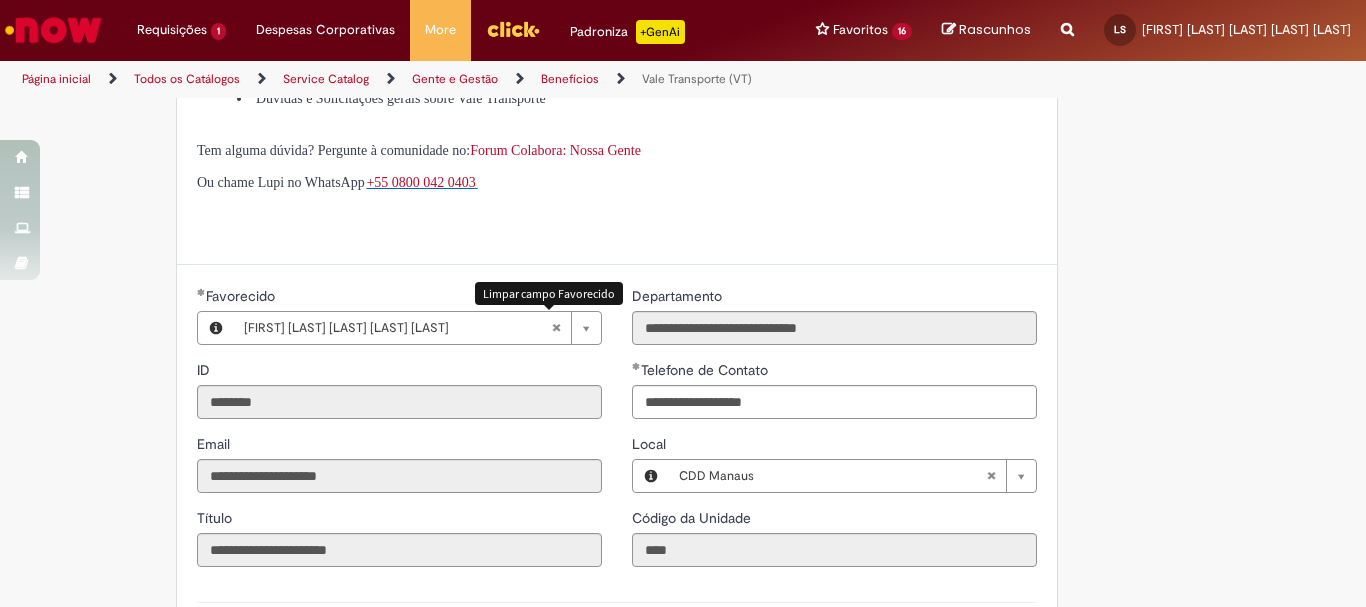 click at bounding box center (556, 328) 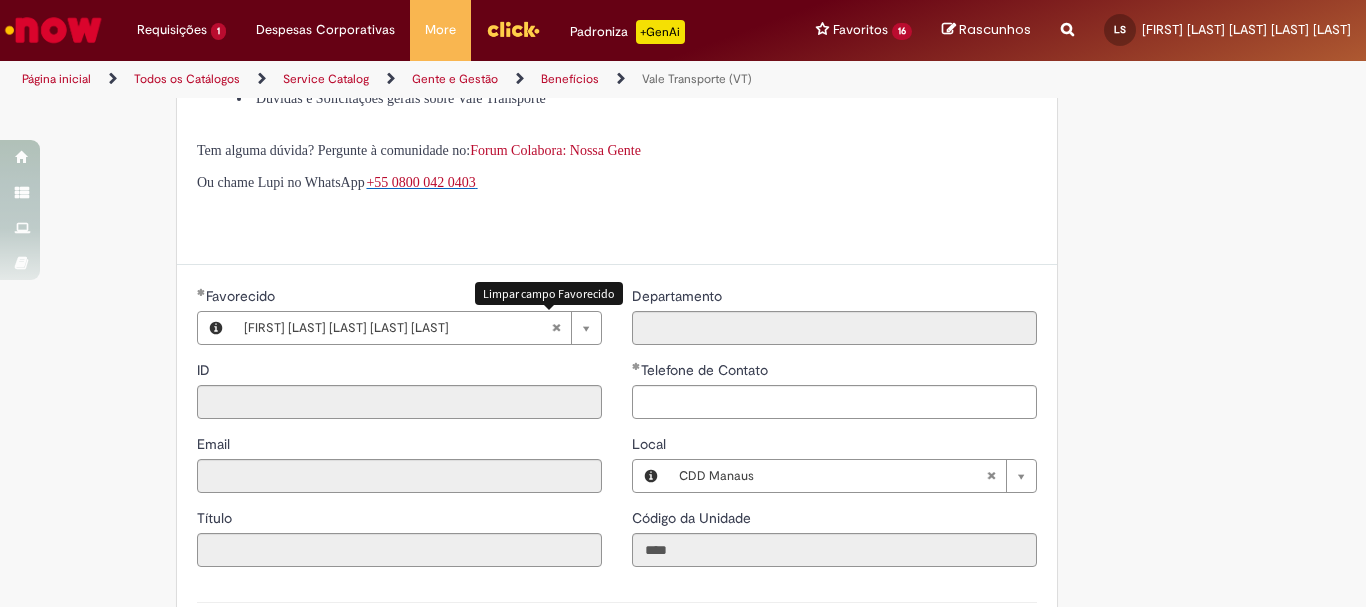 type 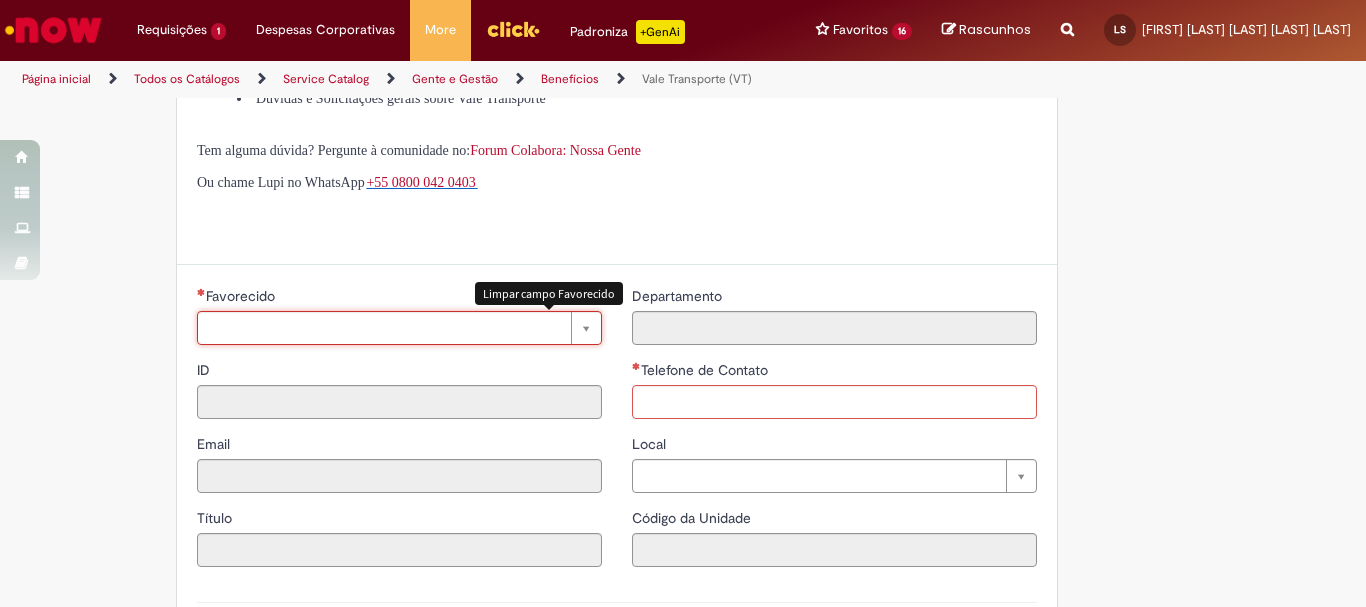 scroll, scrollTop: 0, scrollLeft: 0, axis: both 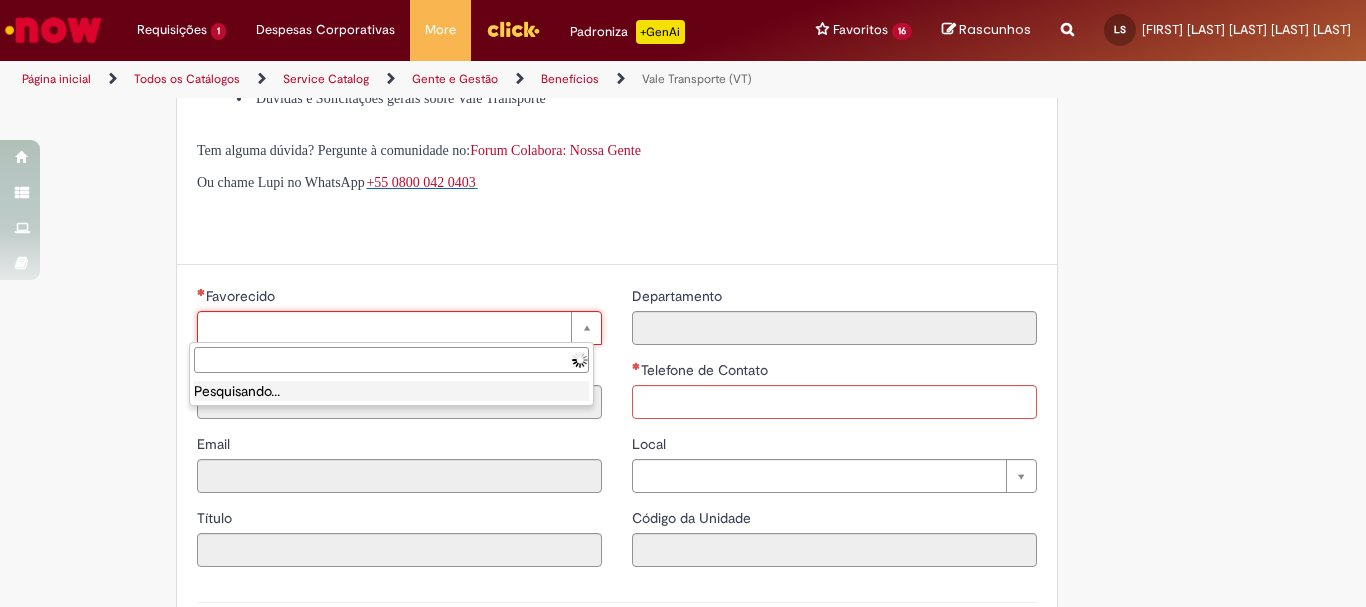 click on "Favorecido" at bounding box center (391, 360) 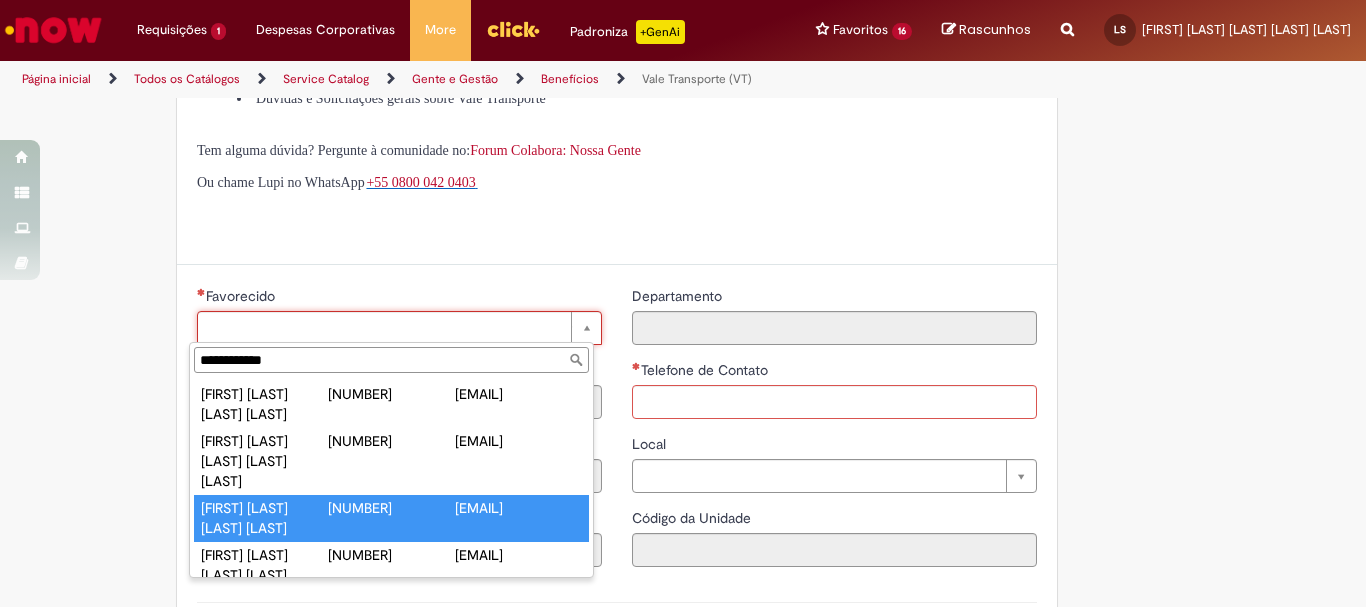 type on "**********" 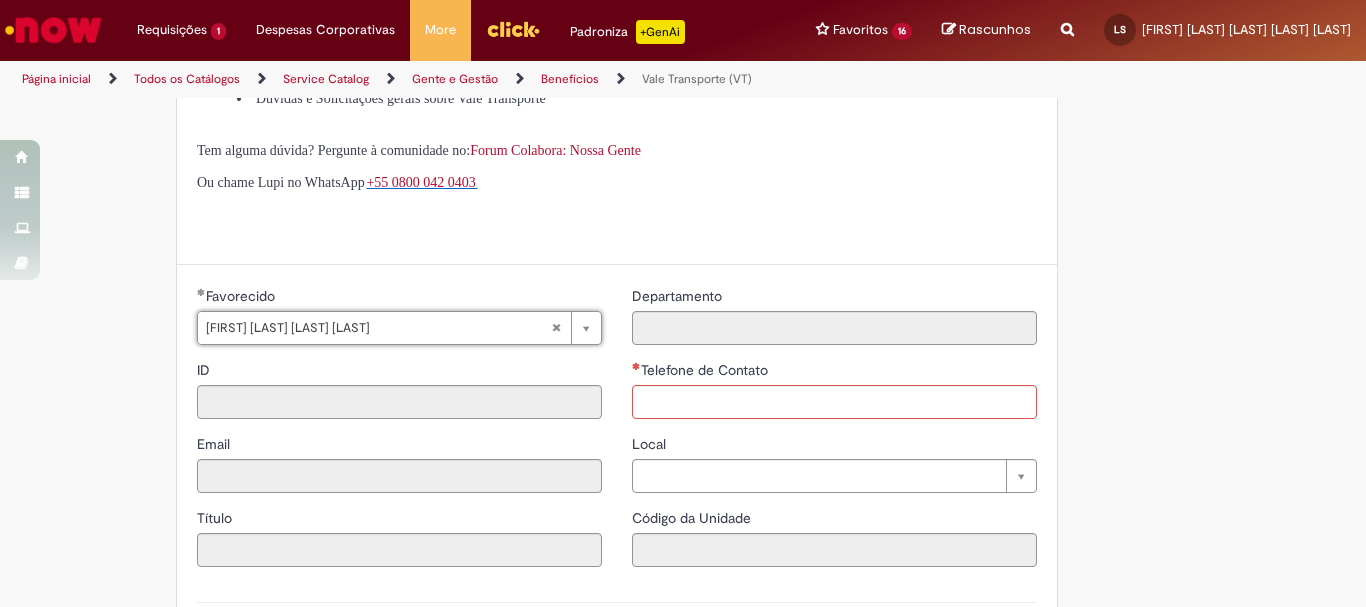 type on "********" 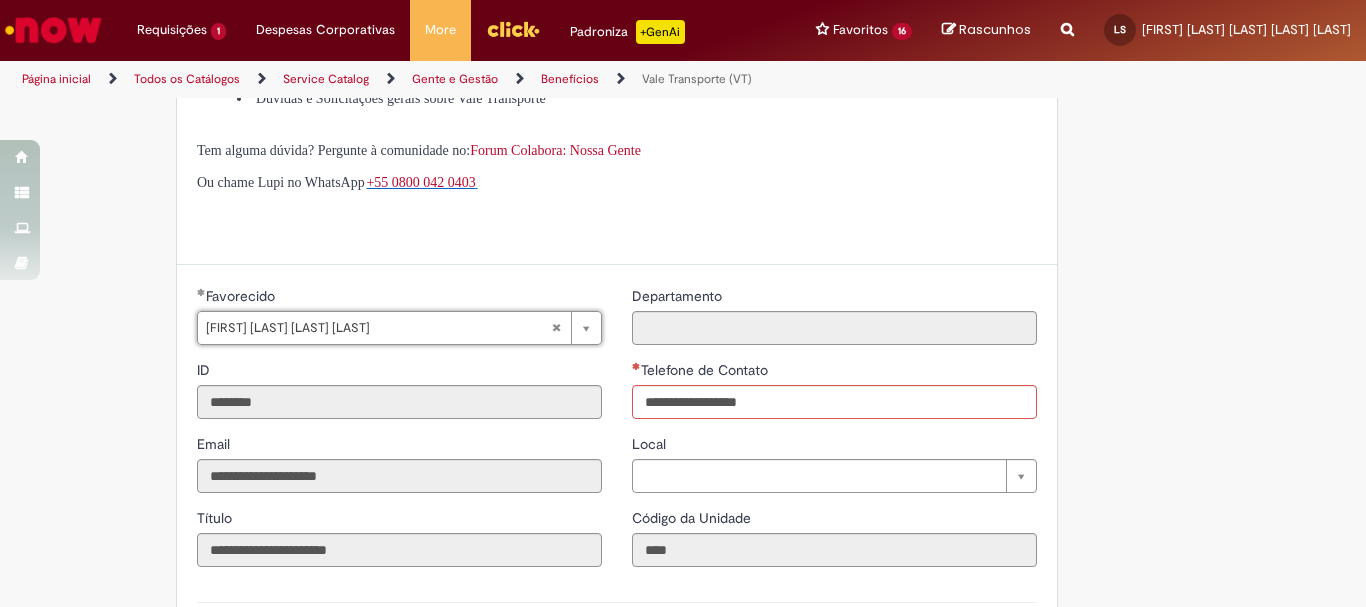 type on "**********" 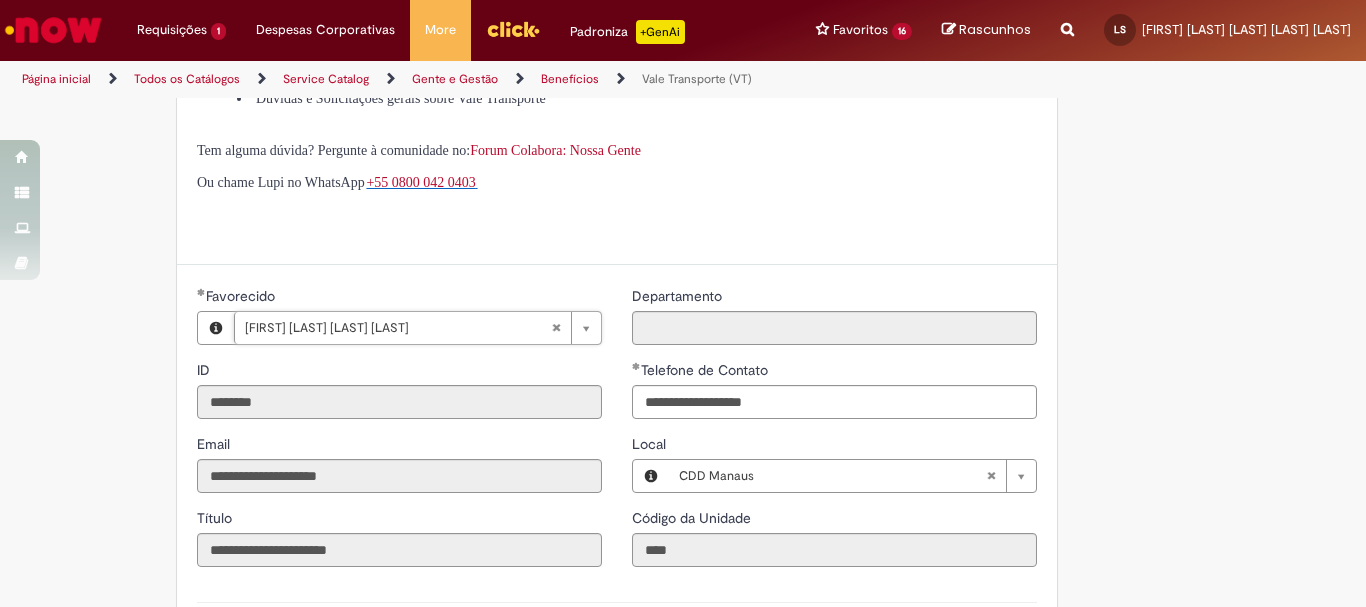scroll, scrollTop: 900, scrollLeft: 0, axis: vertical 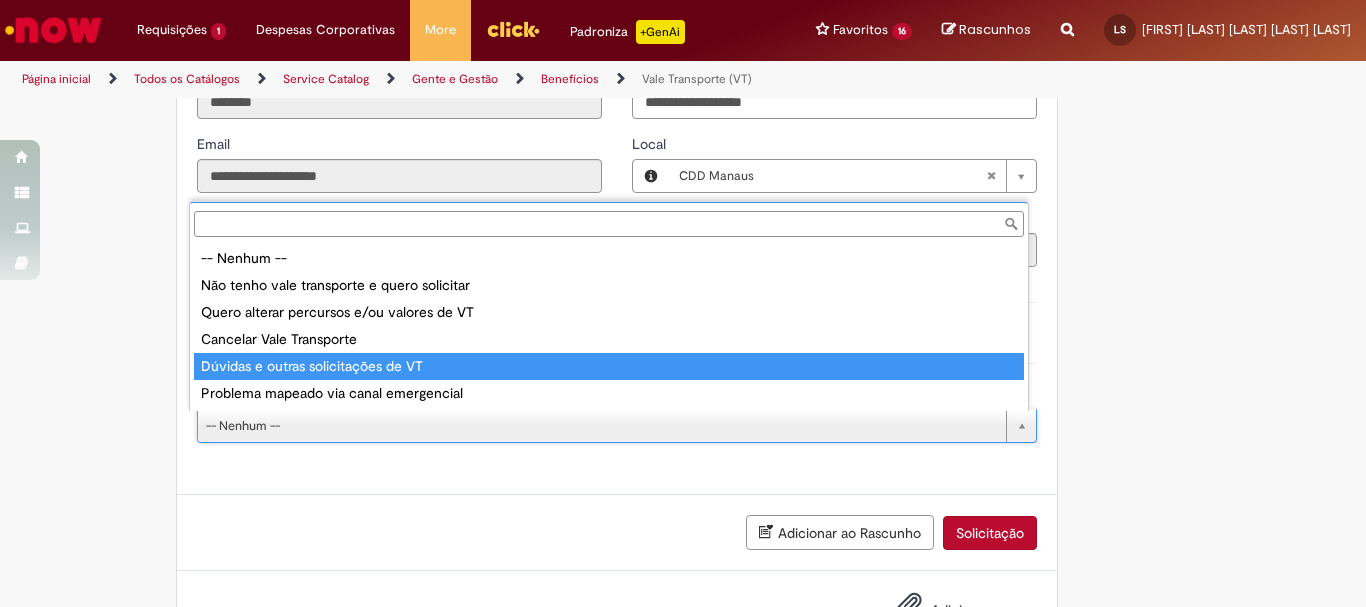 type on "**********" 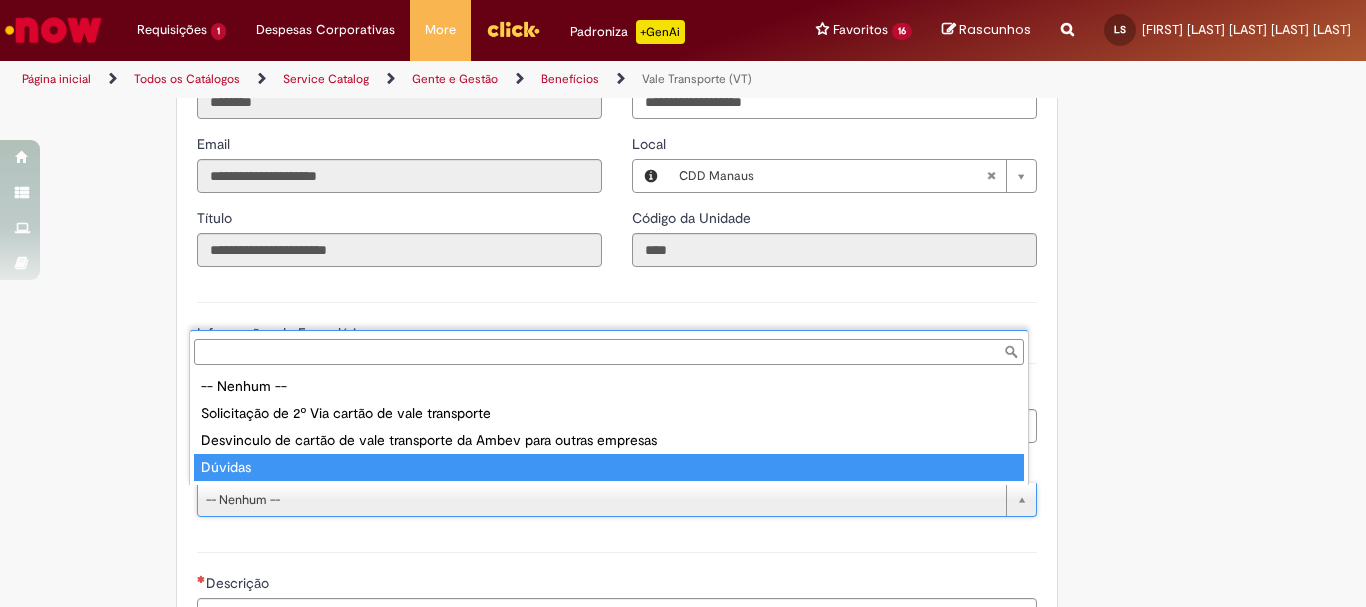 type on "*******" 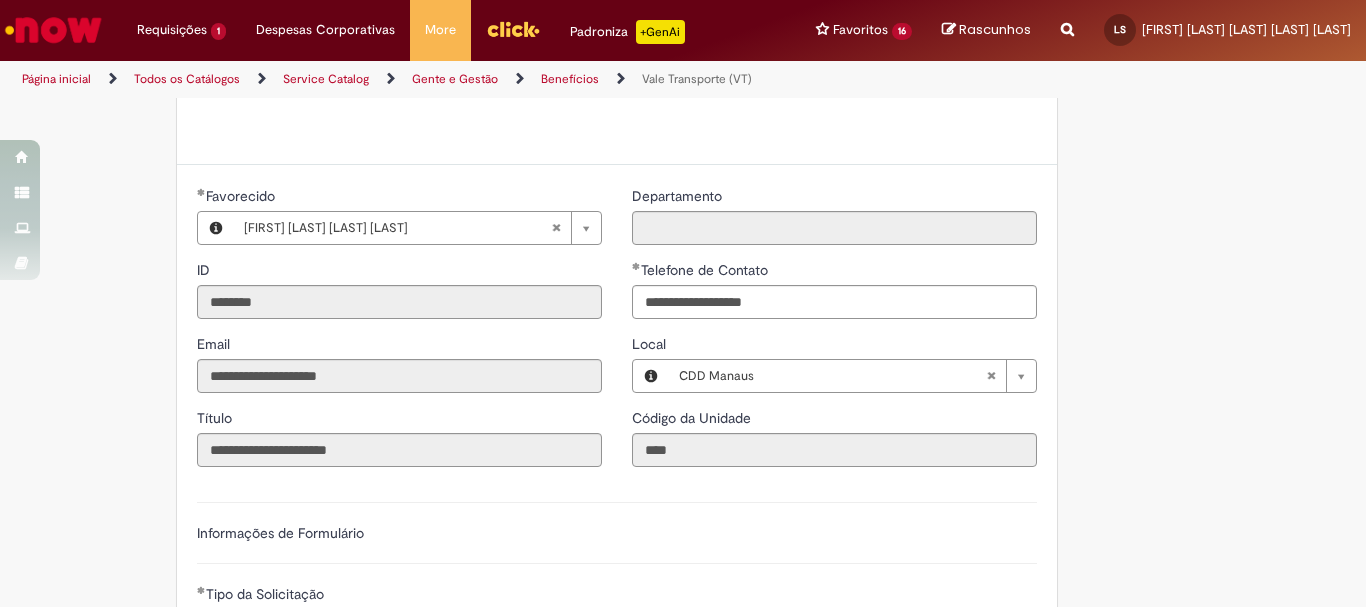 scroll, scrollTop: 1000, scrollLeft: 0, axis: vertical 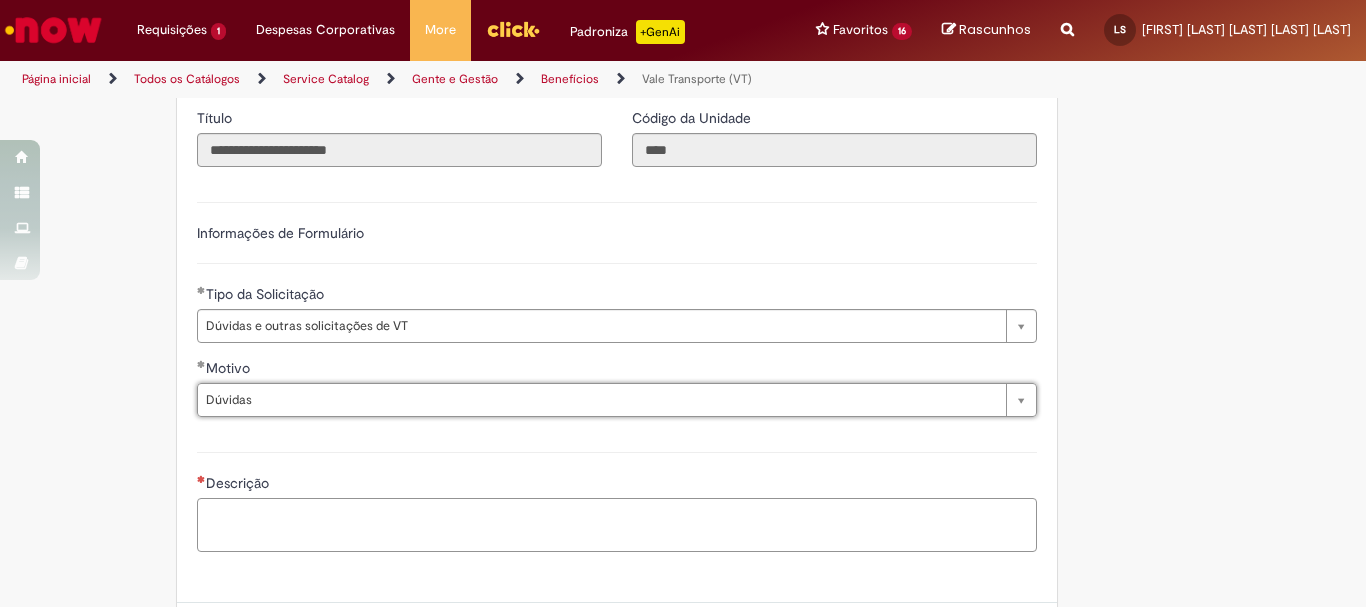 click on "Descrição" 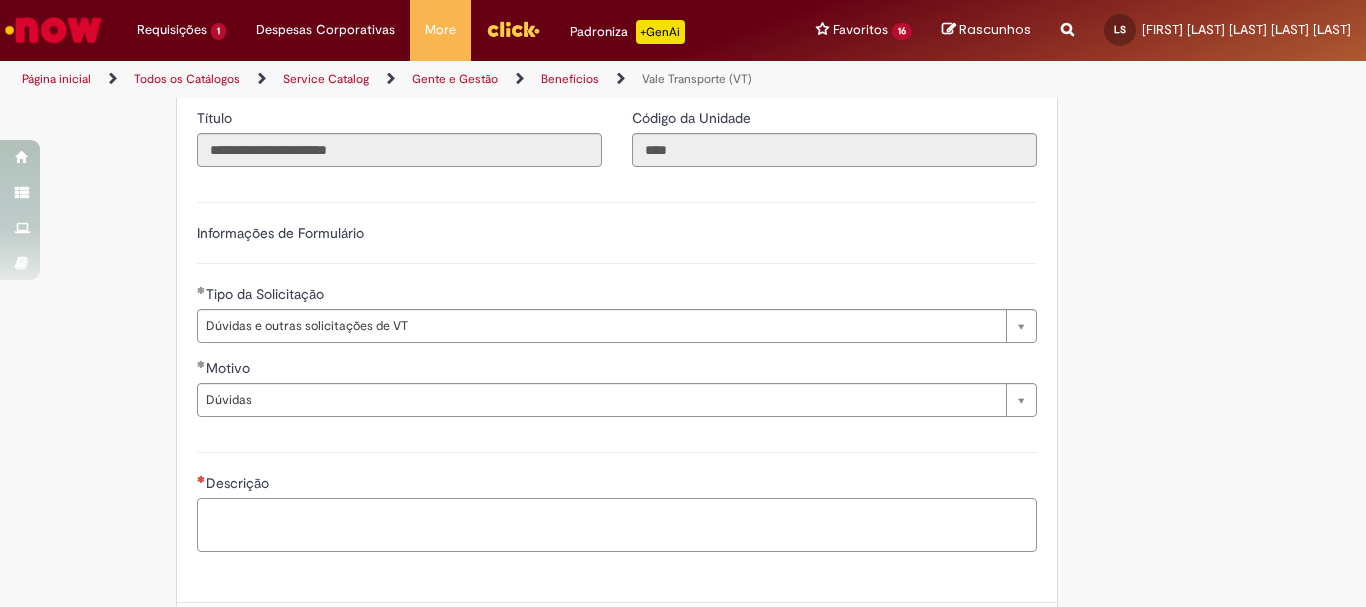 scroll, scrollTop: 1183, scrollLeft: 0, axis: vertical 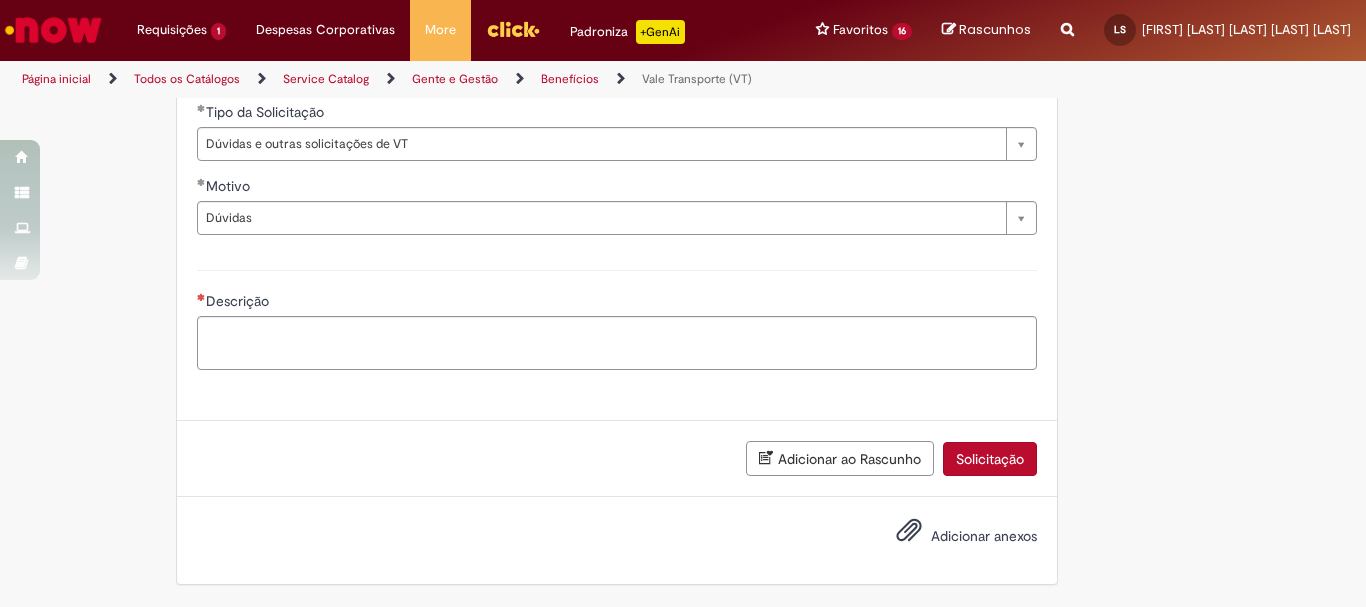 click on "Adicionar anexos" at bounding box center [984, 536] 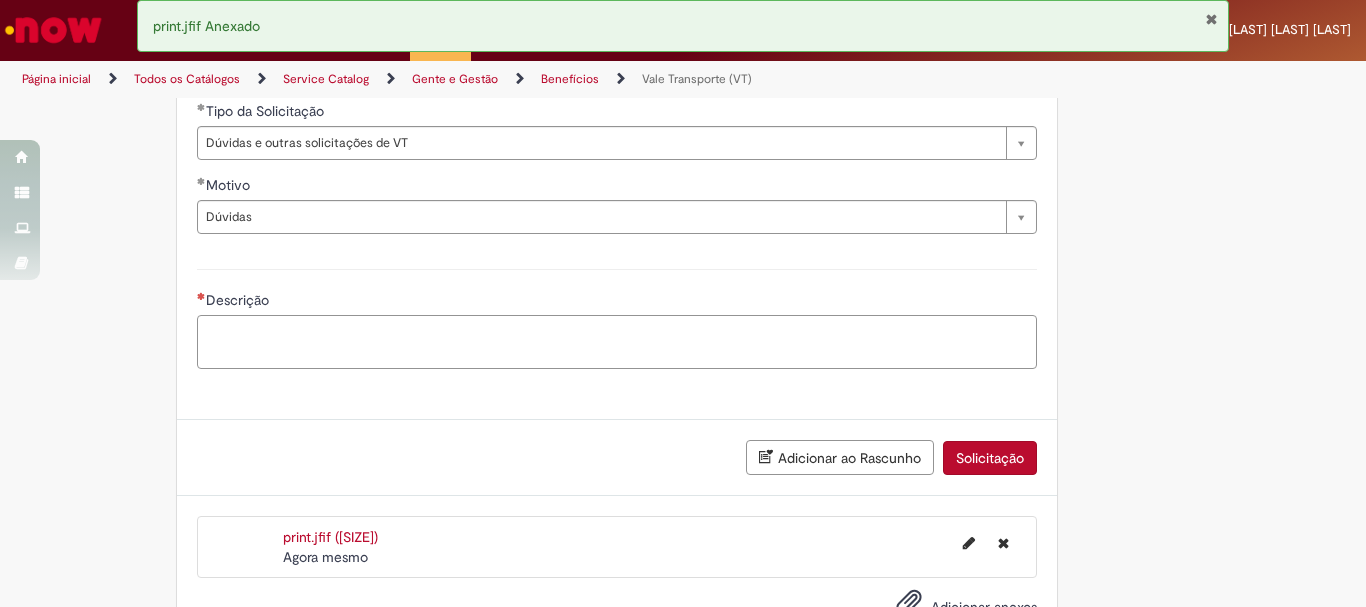 click on "Descrição" at bounding box center [617, 342] 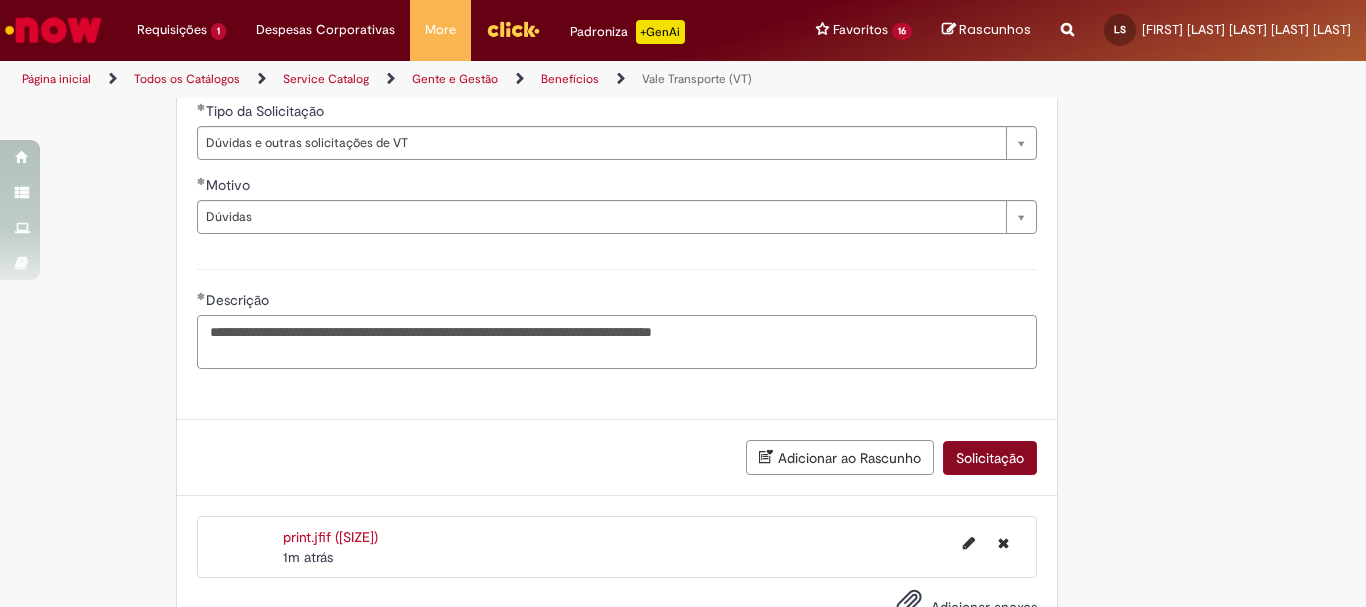 type on "**********" 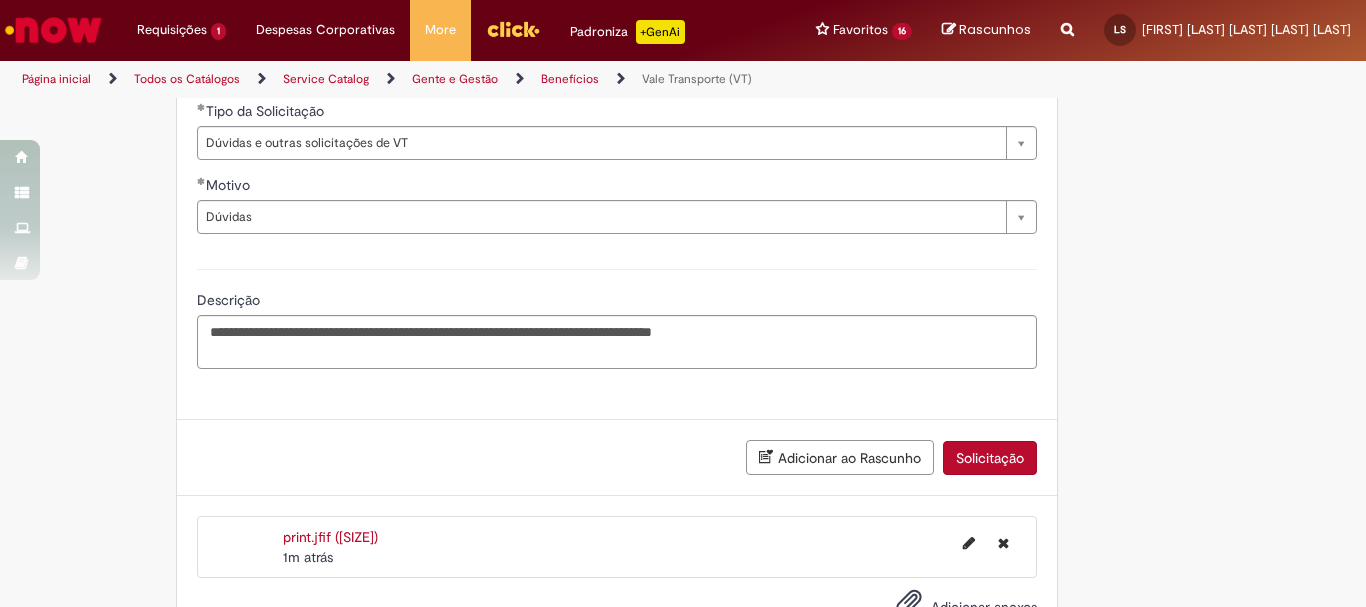 click on "Solicitação" at bounding box center (990, 458) 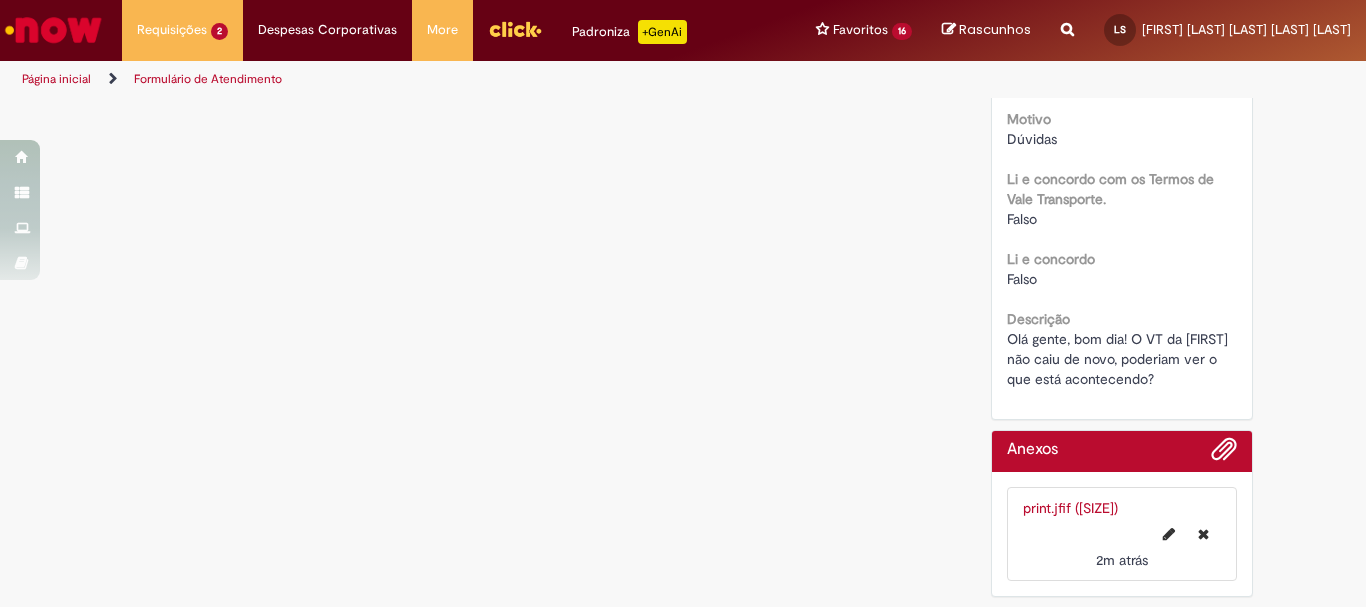 scroll, scrollTop: 0, scrollLeft: 0, axis: both 